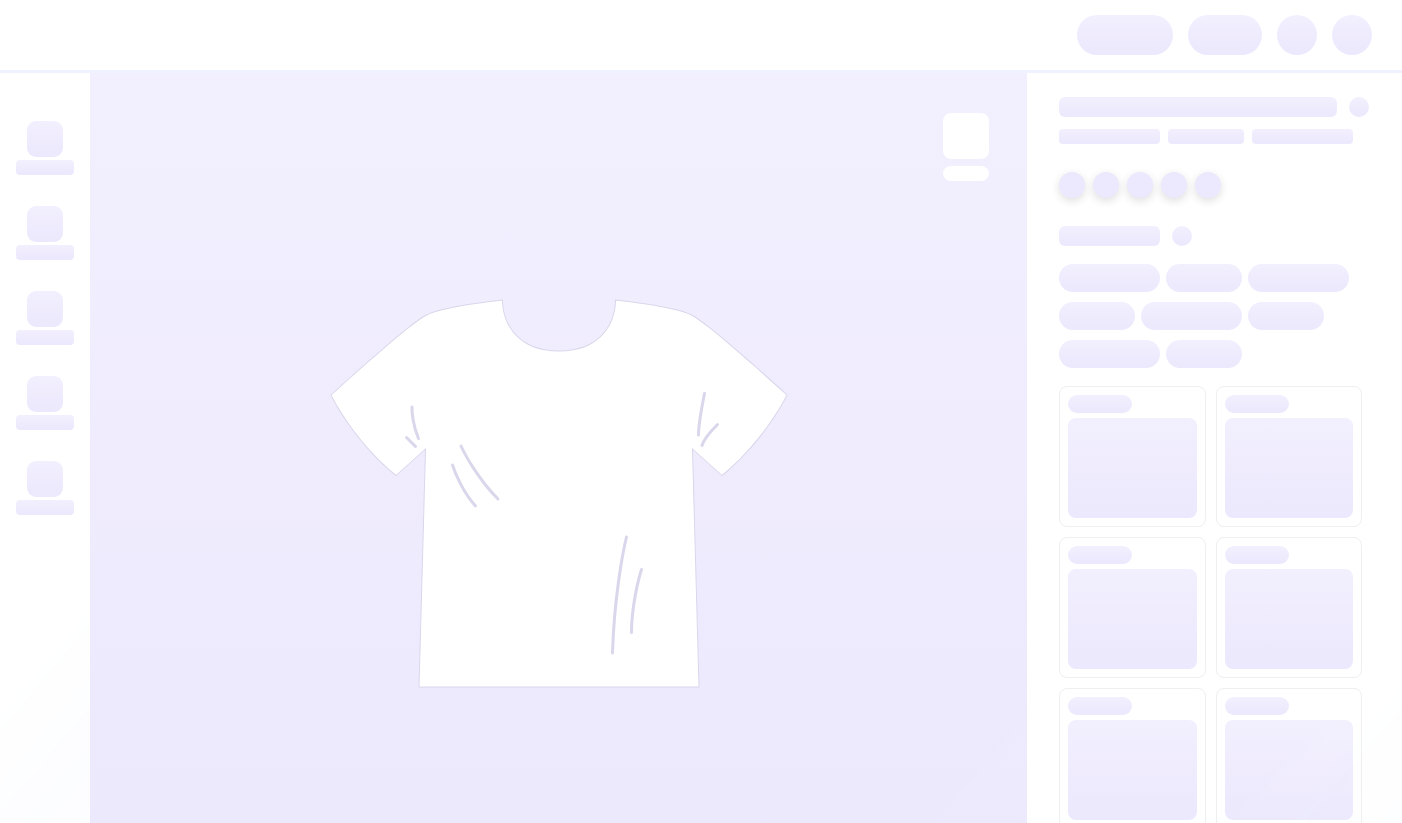 scroll, scrollTop: 0, scrollLeft: 0, axis: both 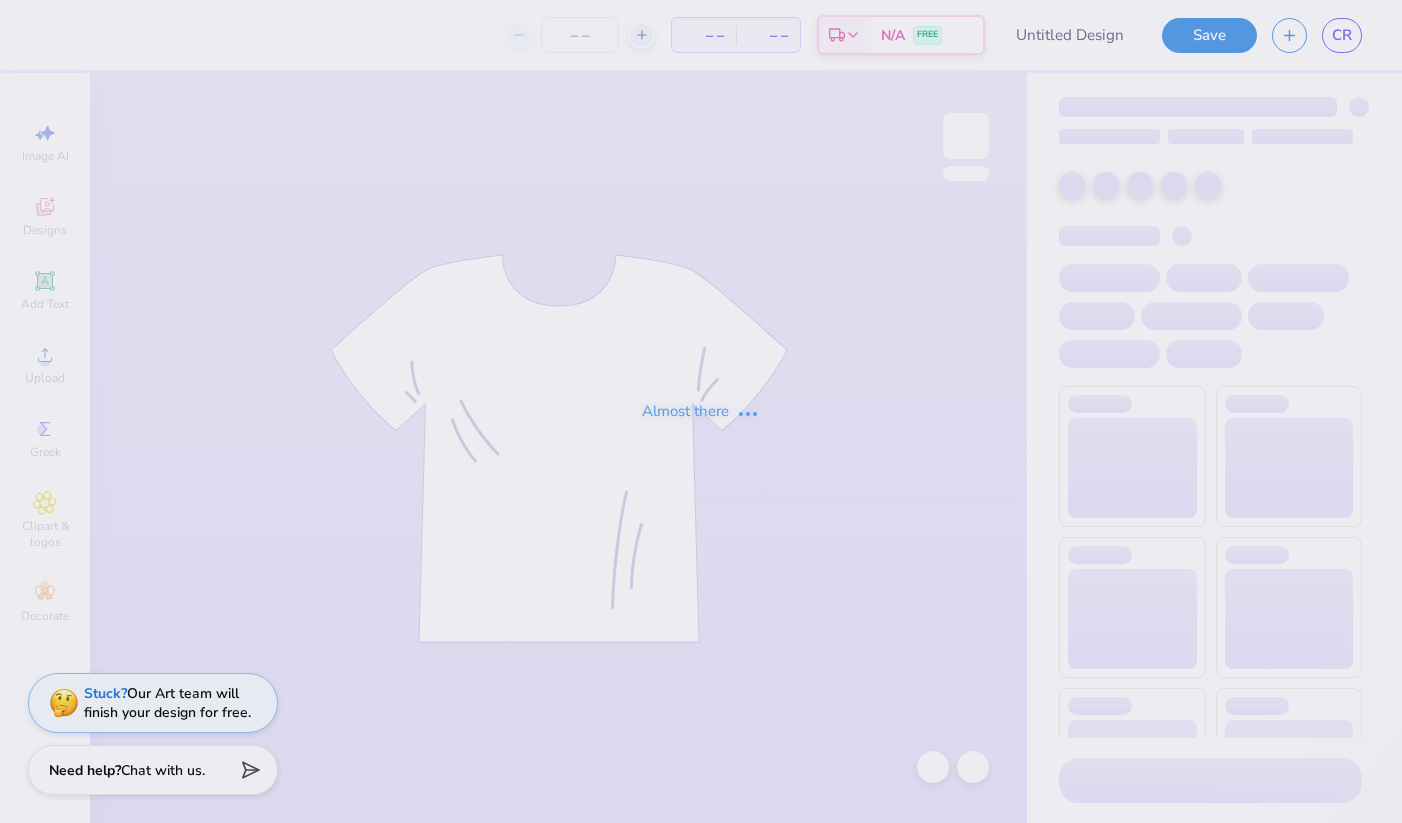 type on "bowling green" 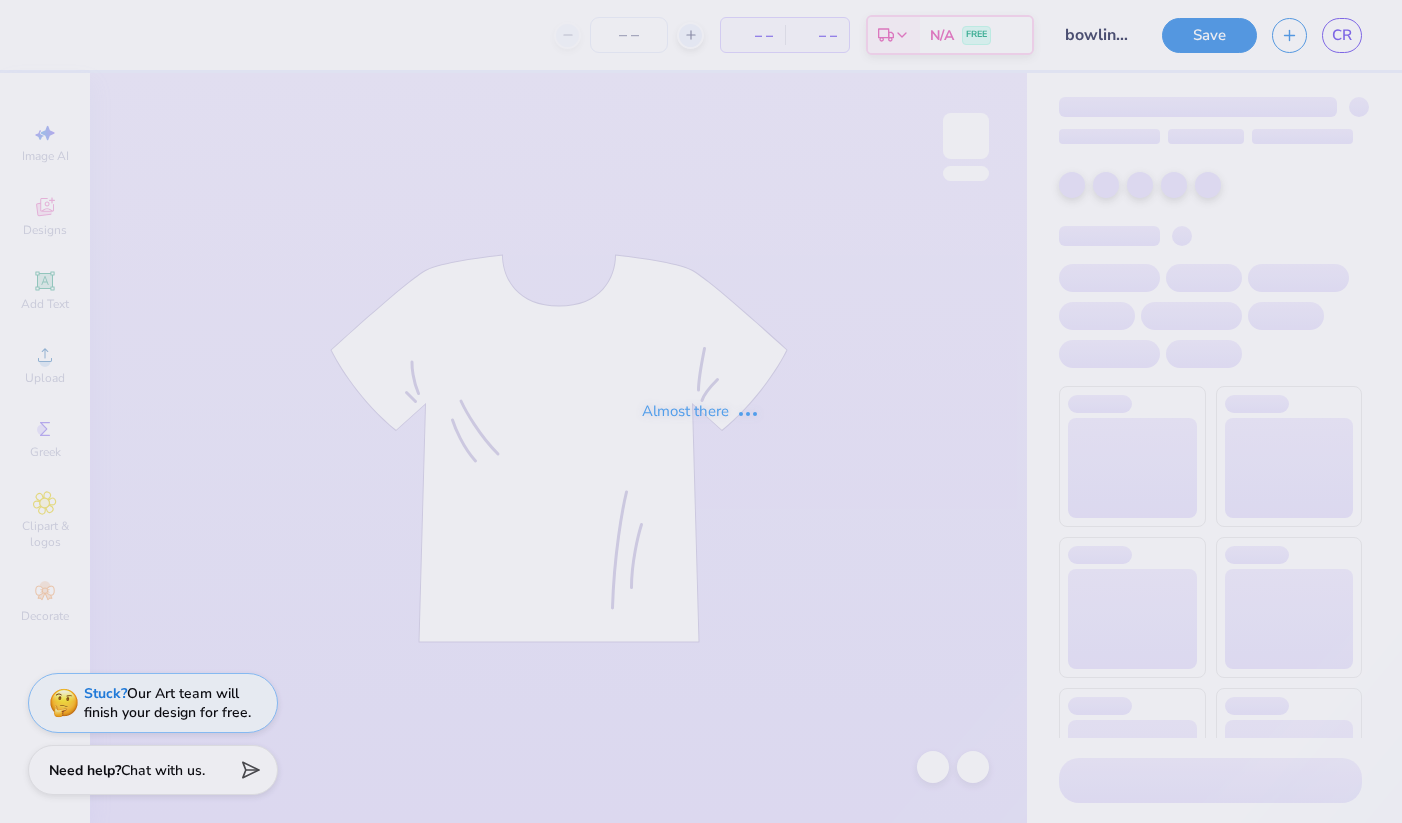 type on "12" 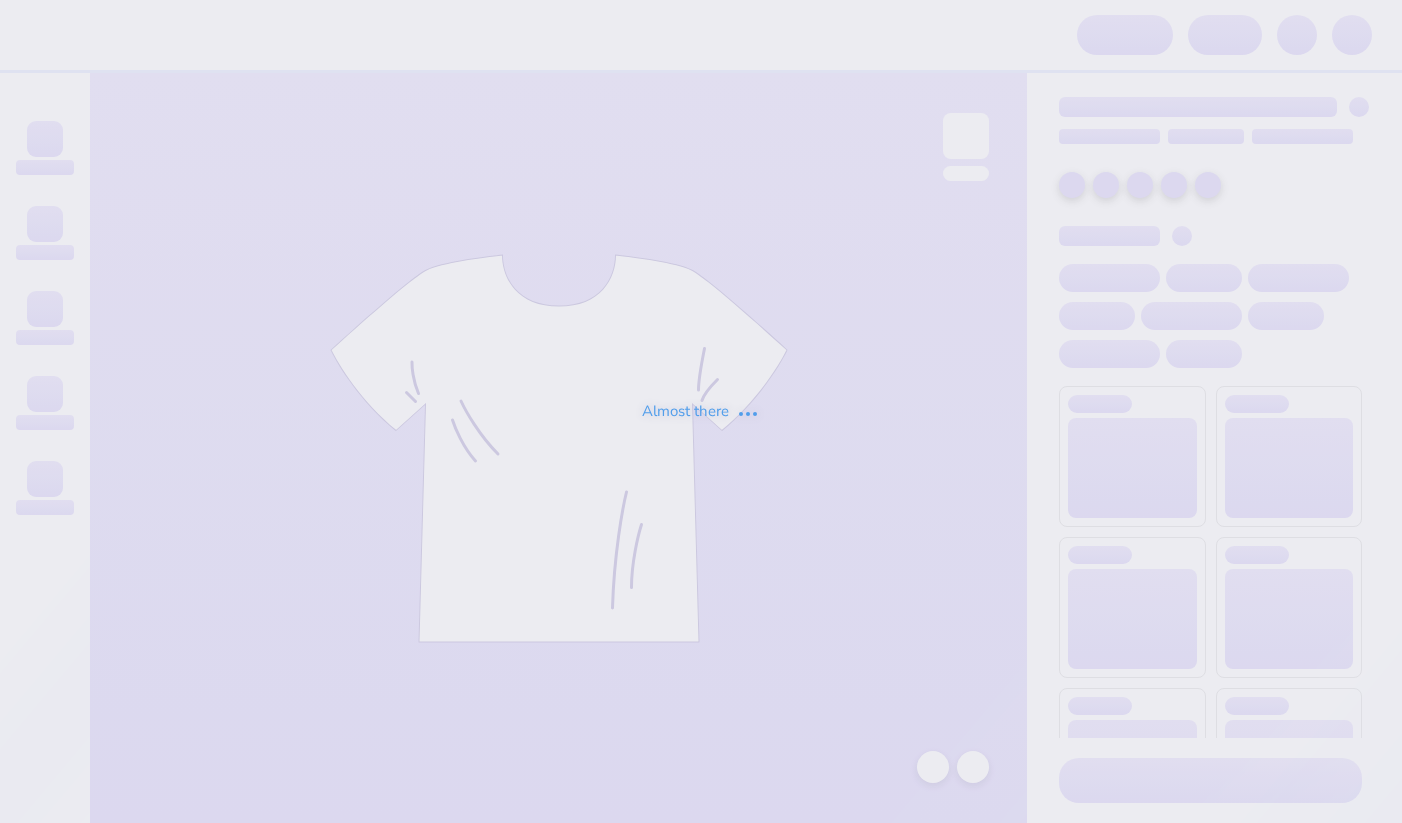 scroll, scrollTop: 0, scrollLeft: 0, axis: both 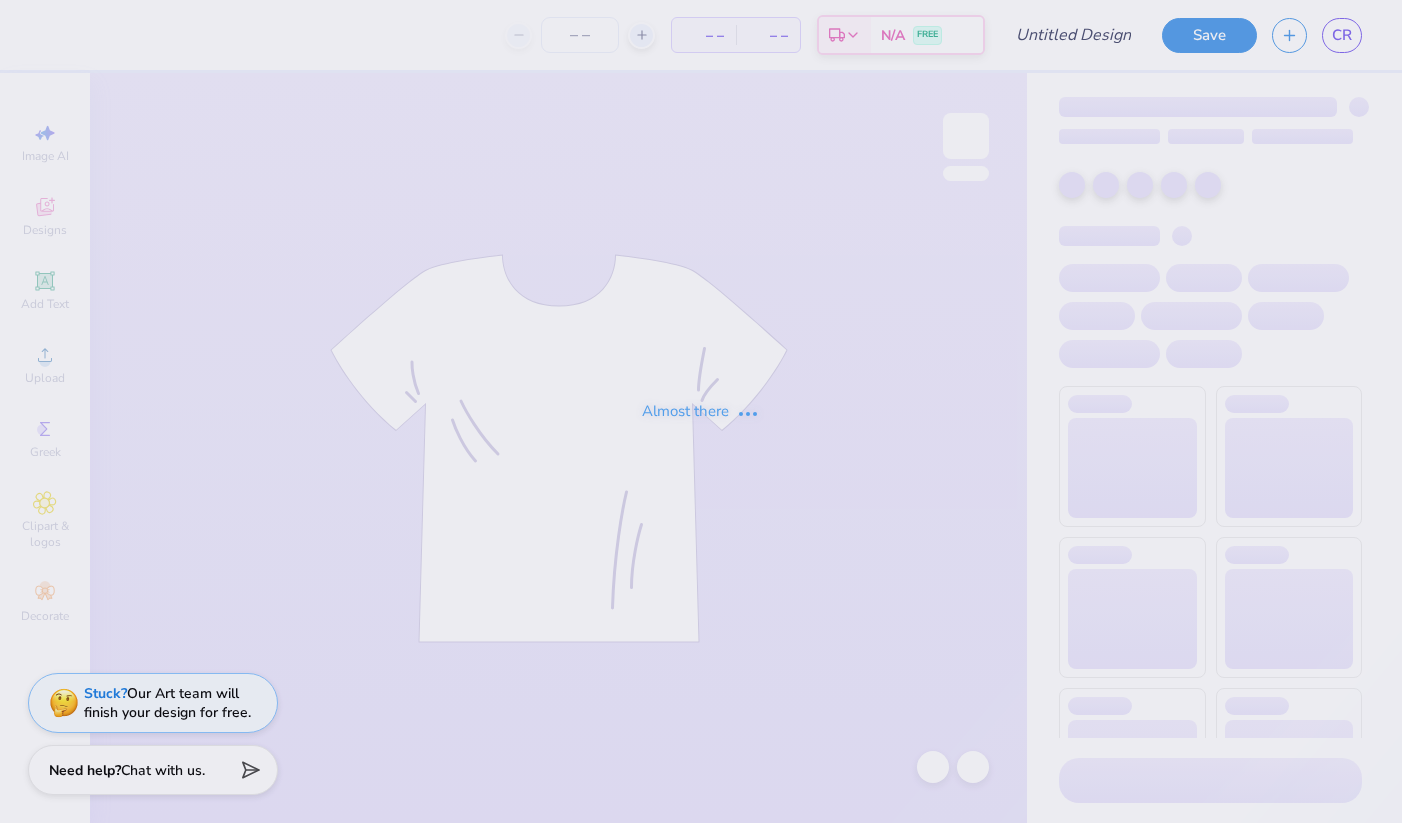 type on "aphi x bowling green" 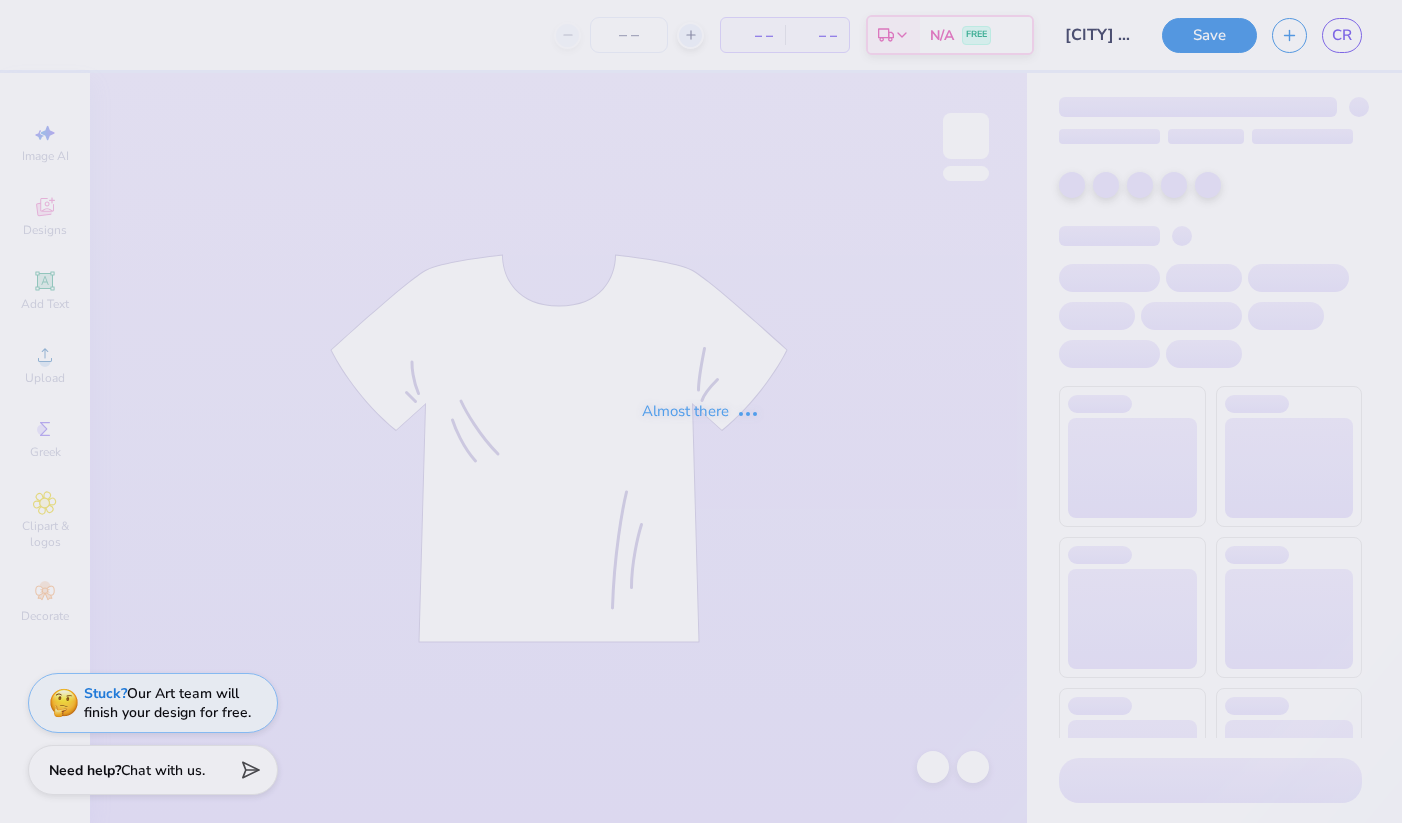 type on "12" 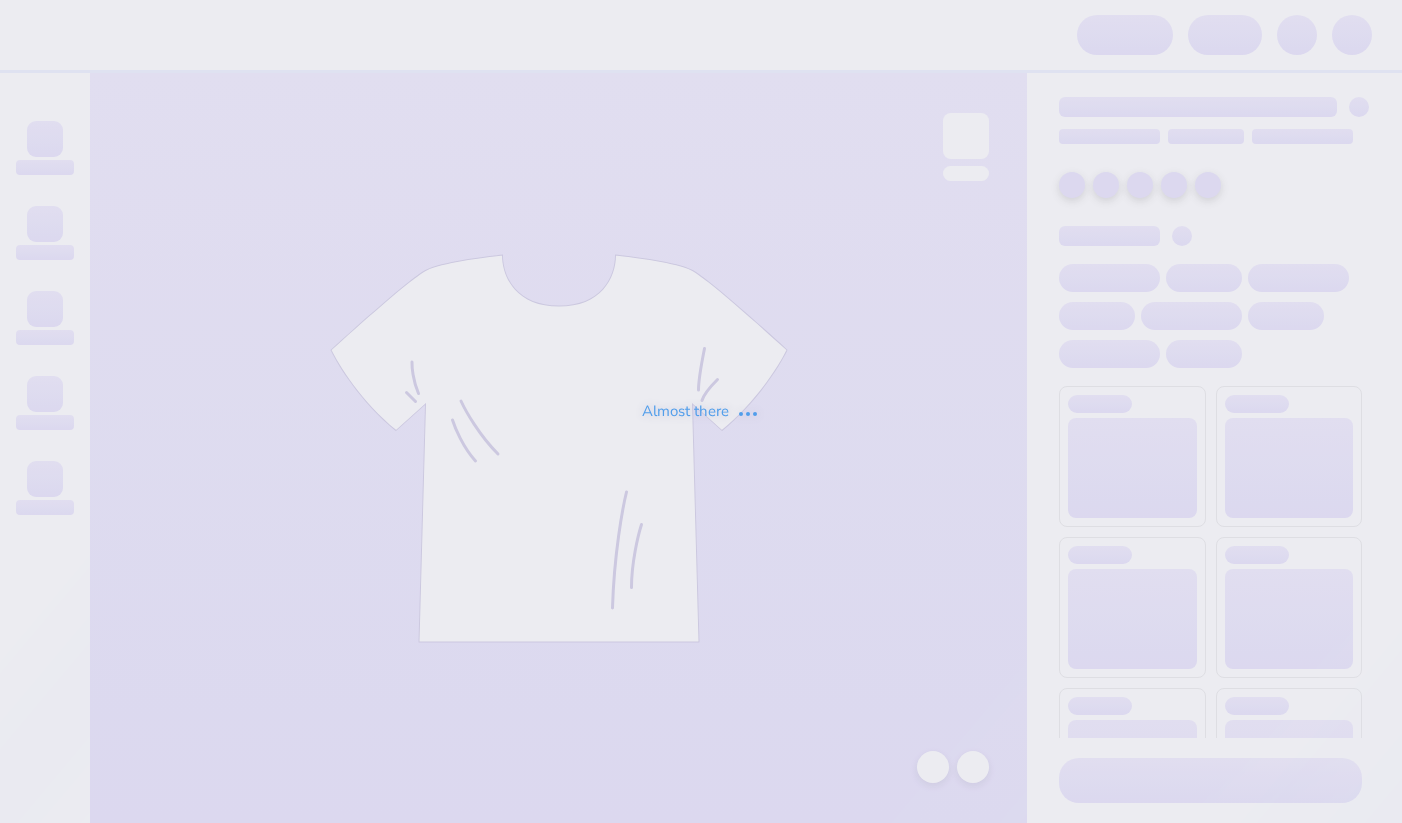scroll, scrollTop: 0, scrollLeft: 0, axis: both 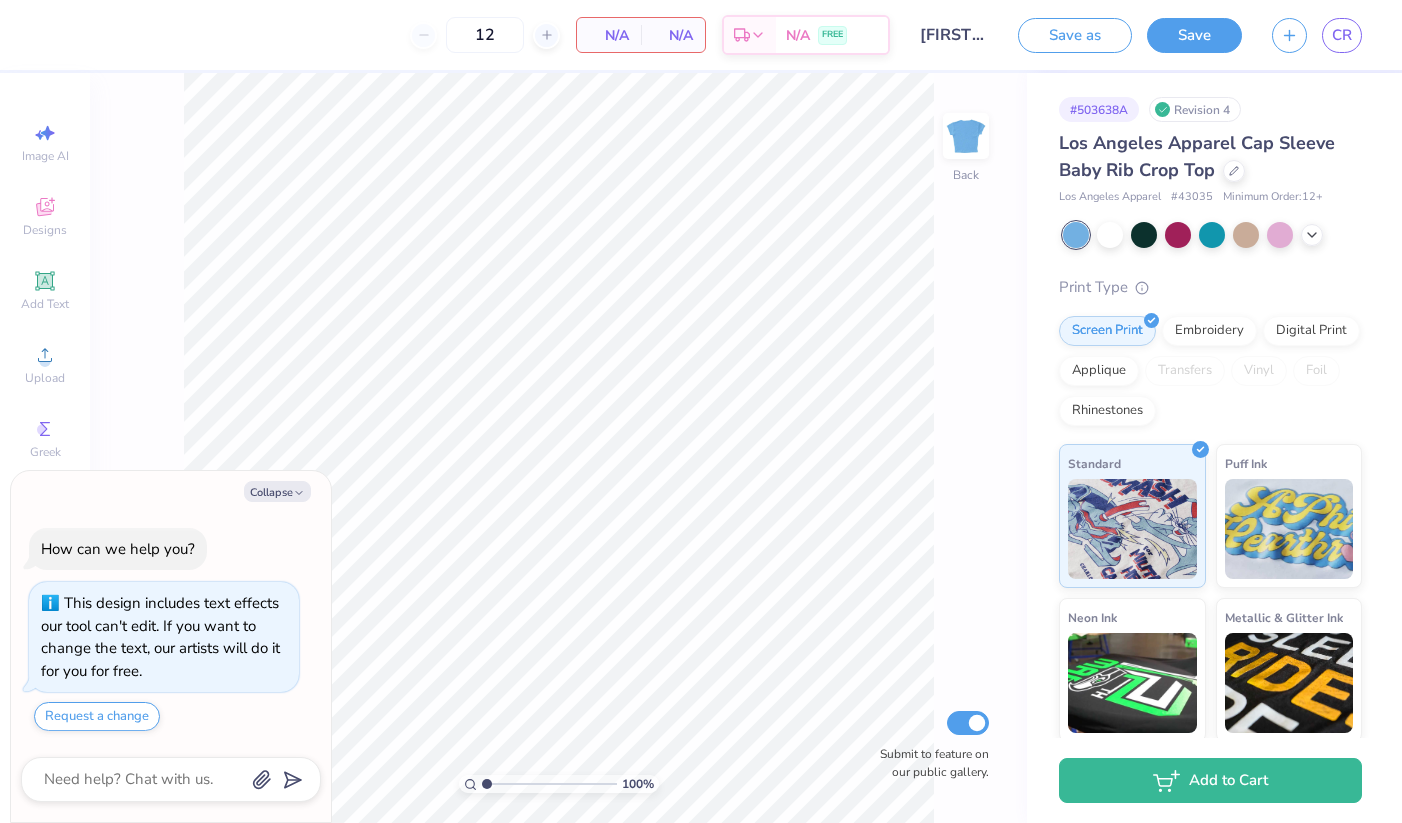 type on "x" 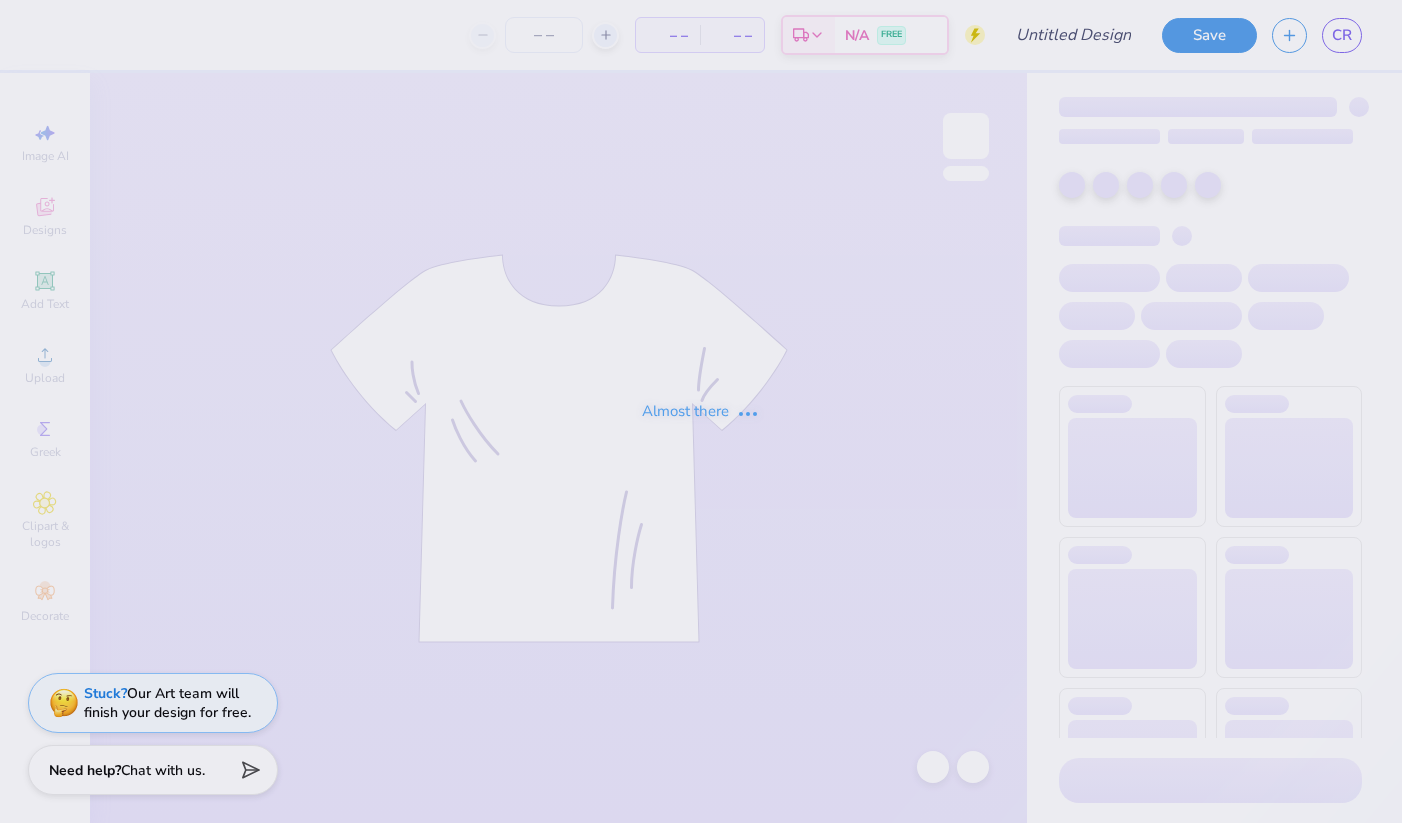 scroll, scrollTop: 0, scrollLeft: 0, axis: both 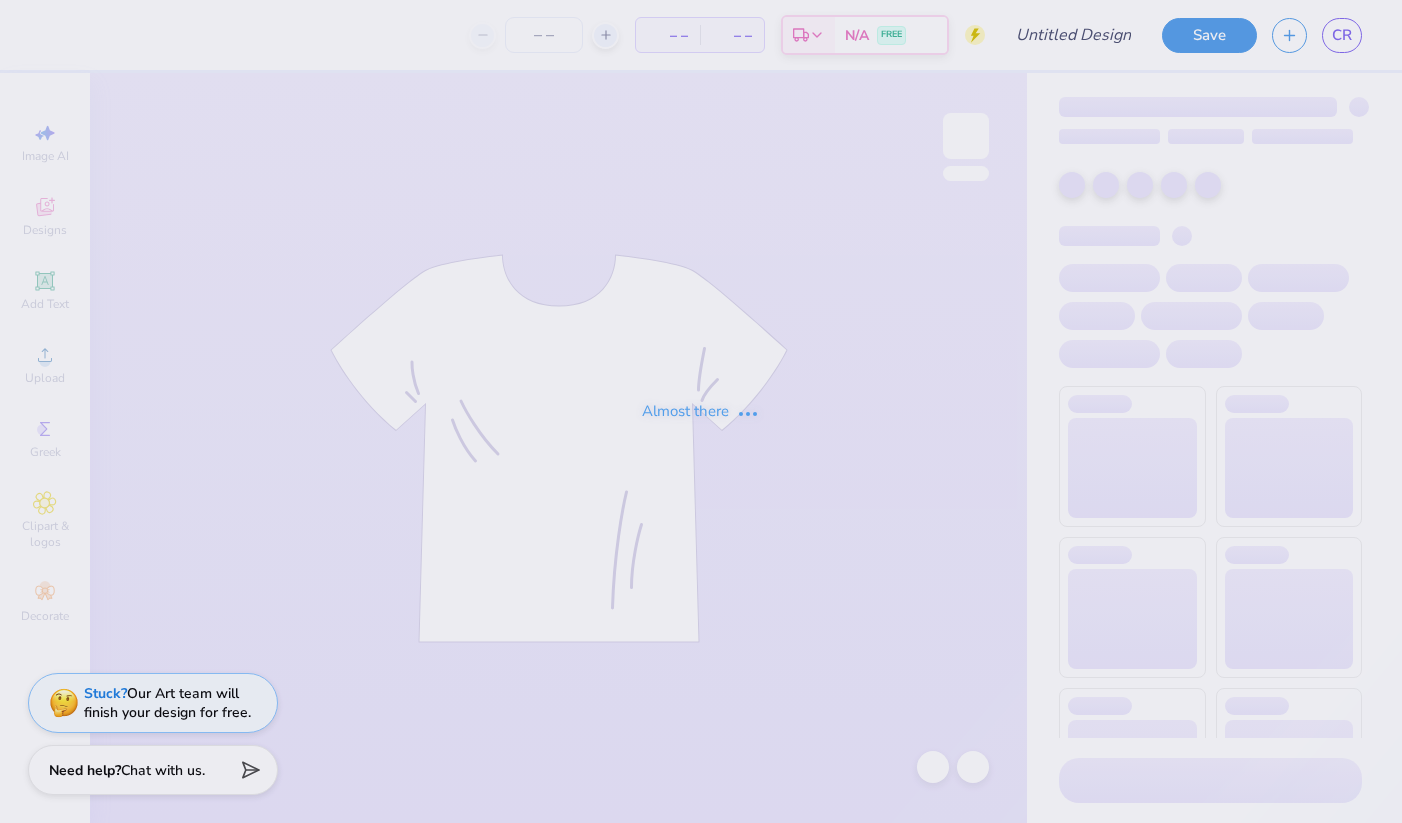 type on "aphi ball state" 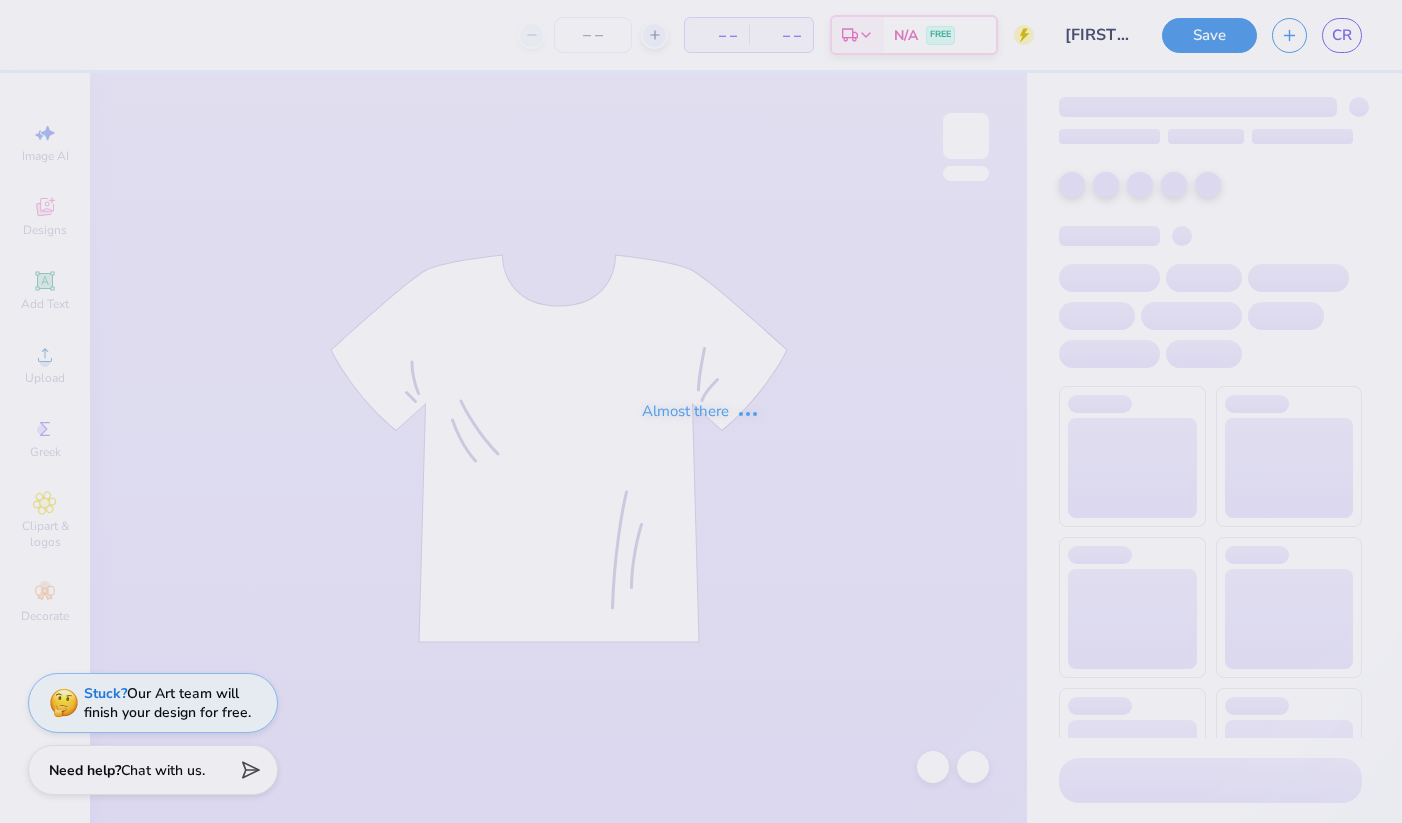 type on "12" 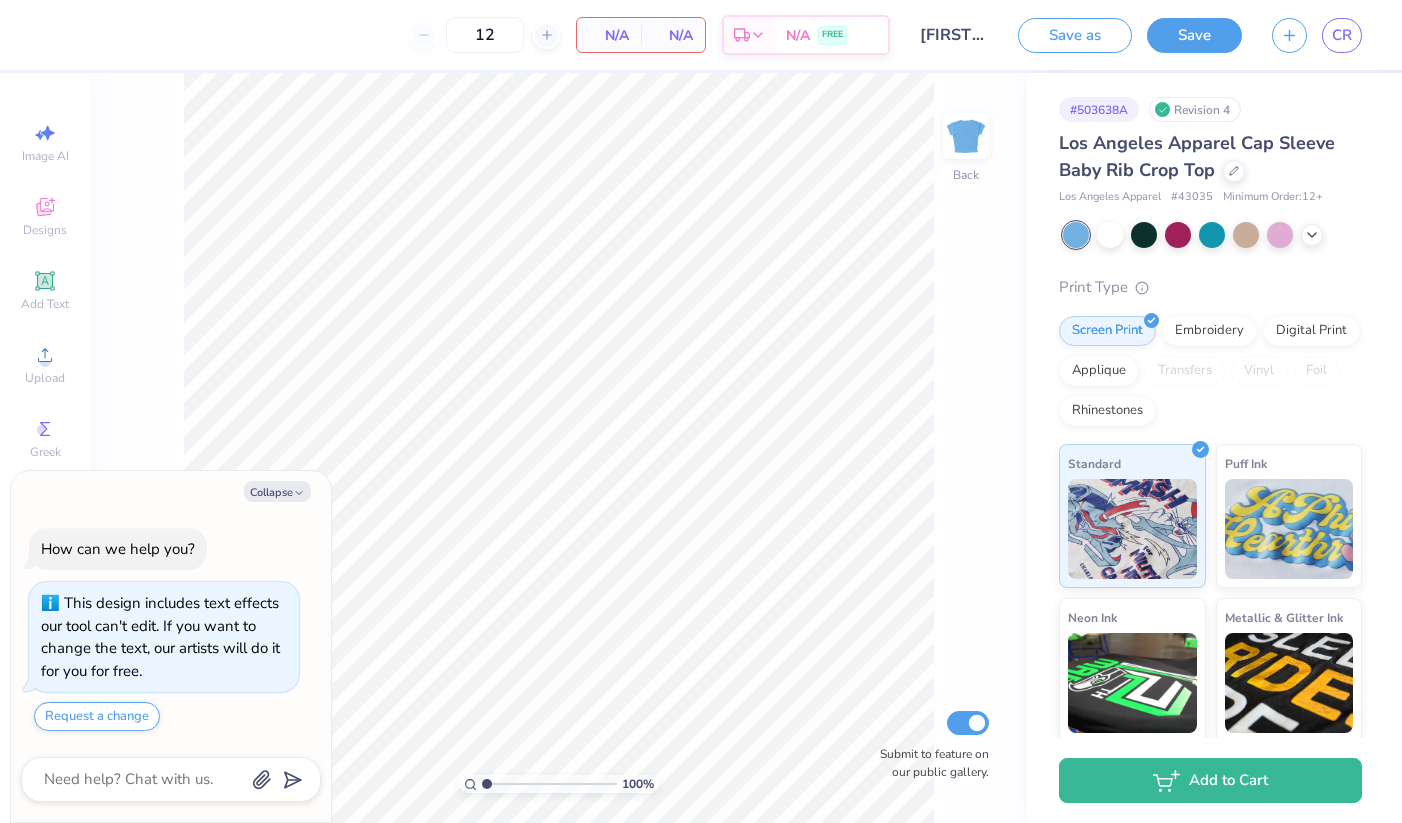 type on "x" 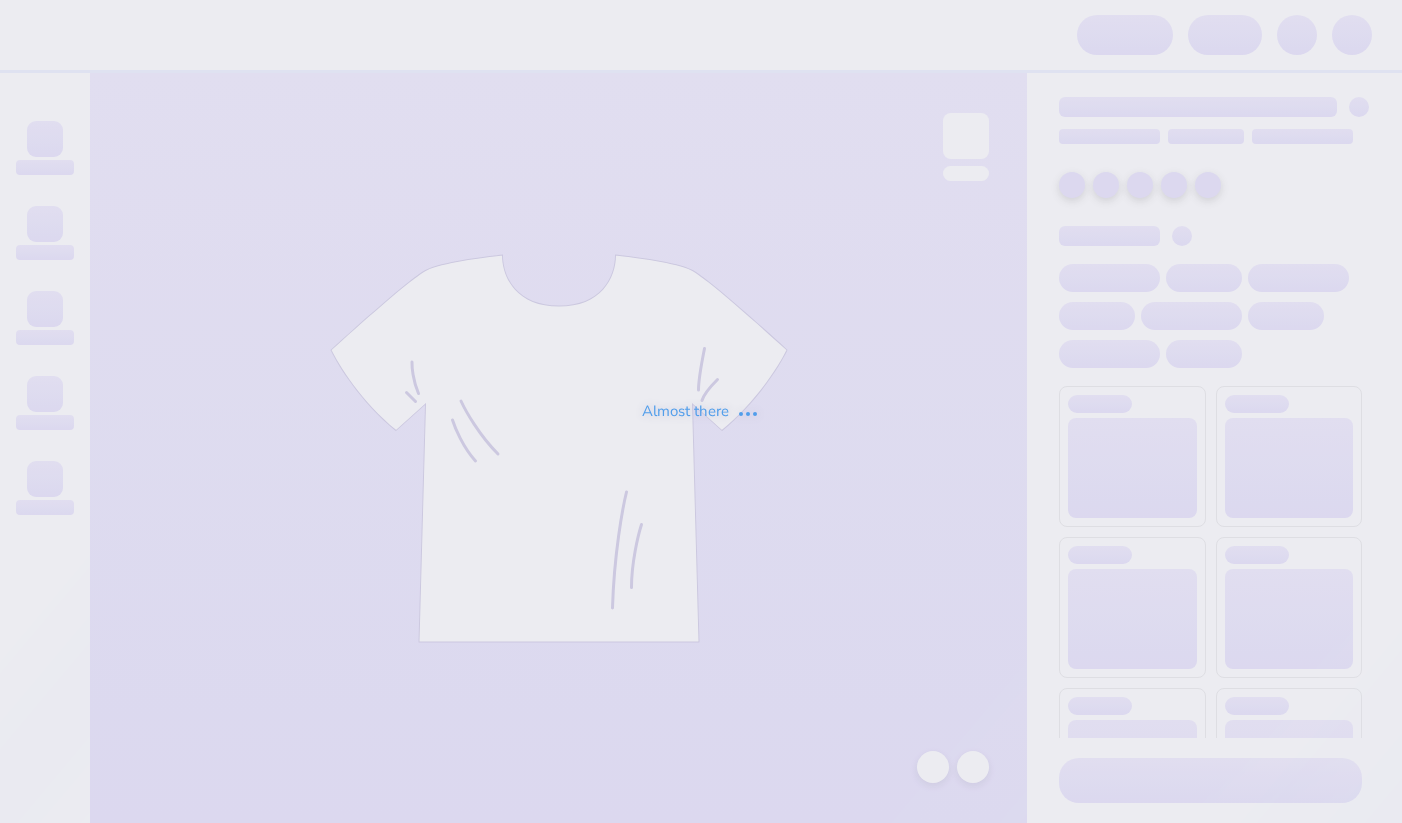 scroll, scrollTop: 0, scrollLeft: 0, axis: both 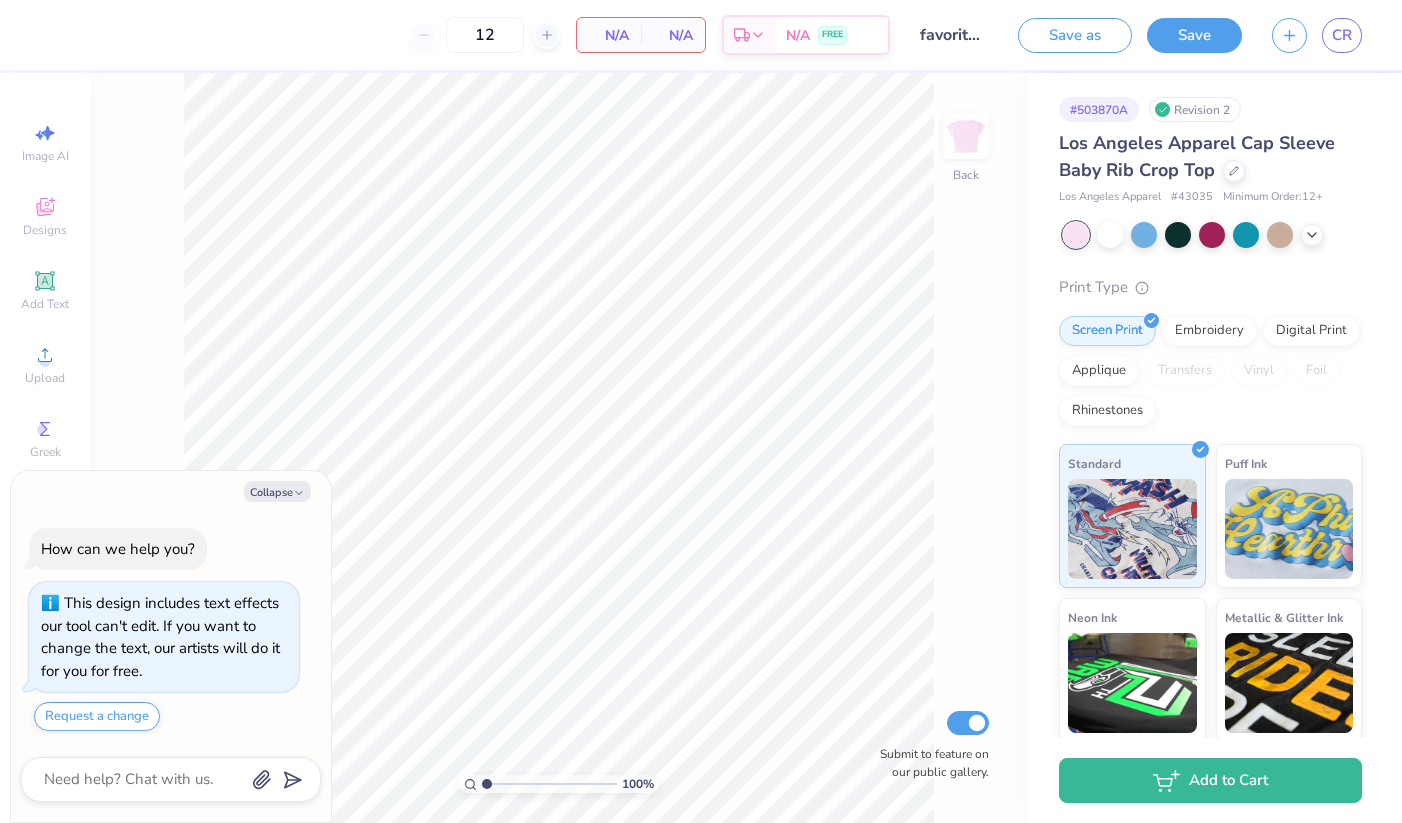 type on "x" 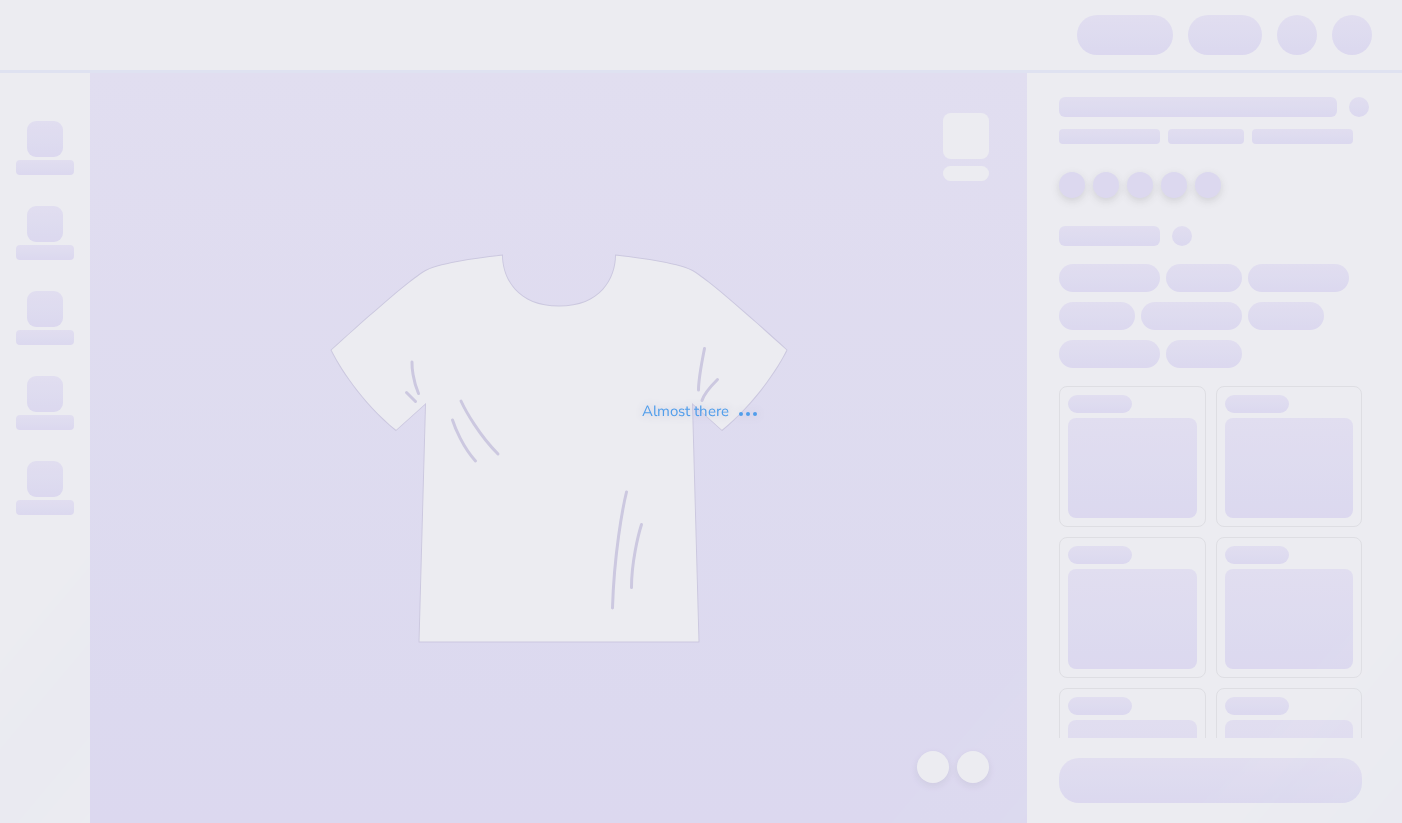 scroll, scrollTop: 0, scrollLeft: 0, axis: both 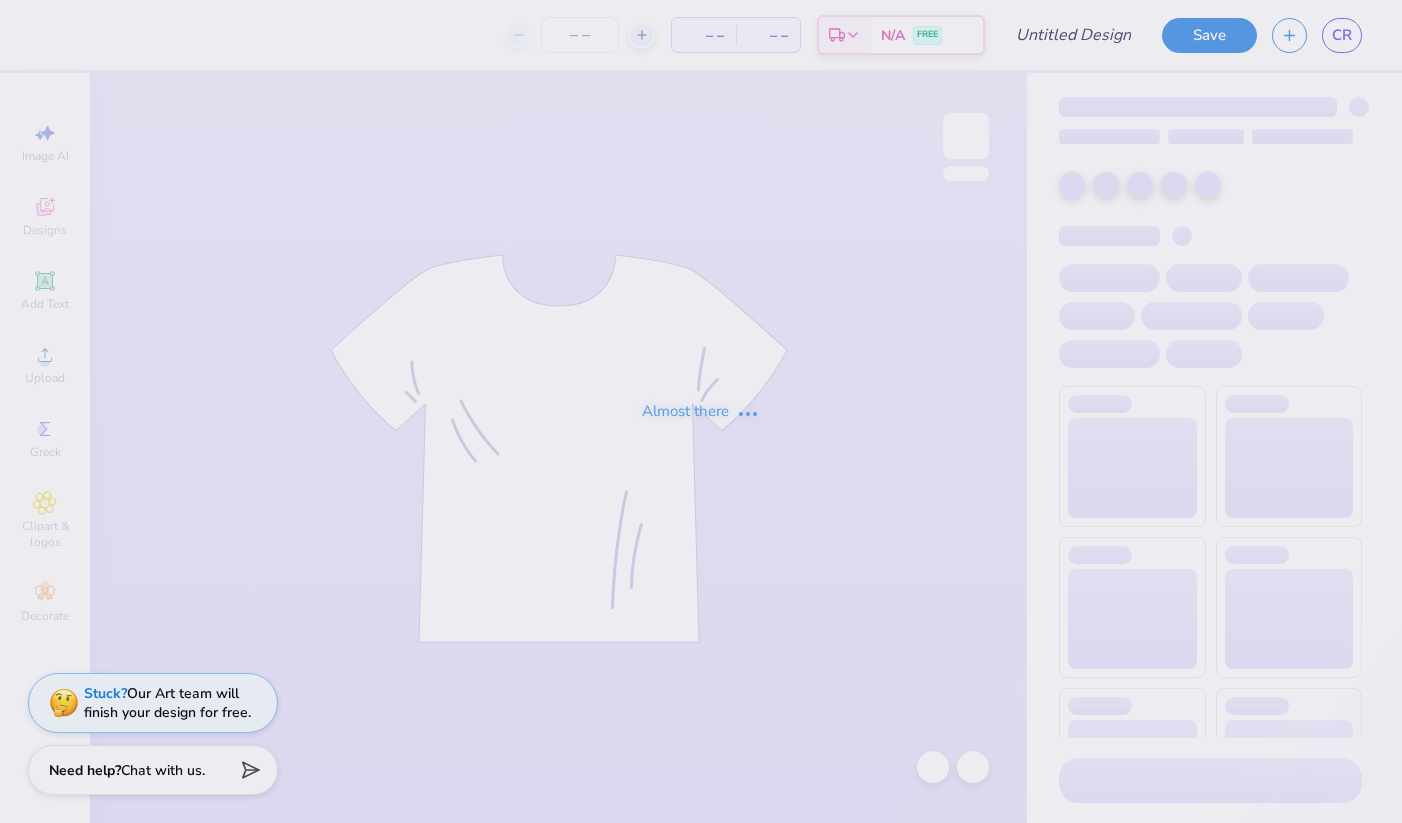 type on "[CITY]" 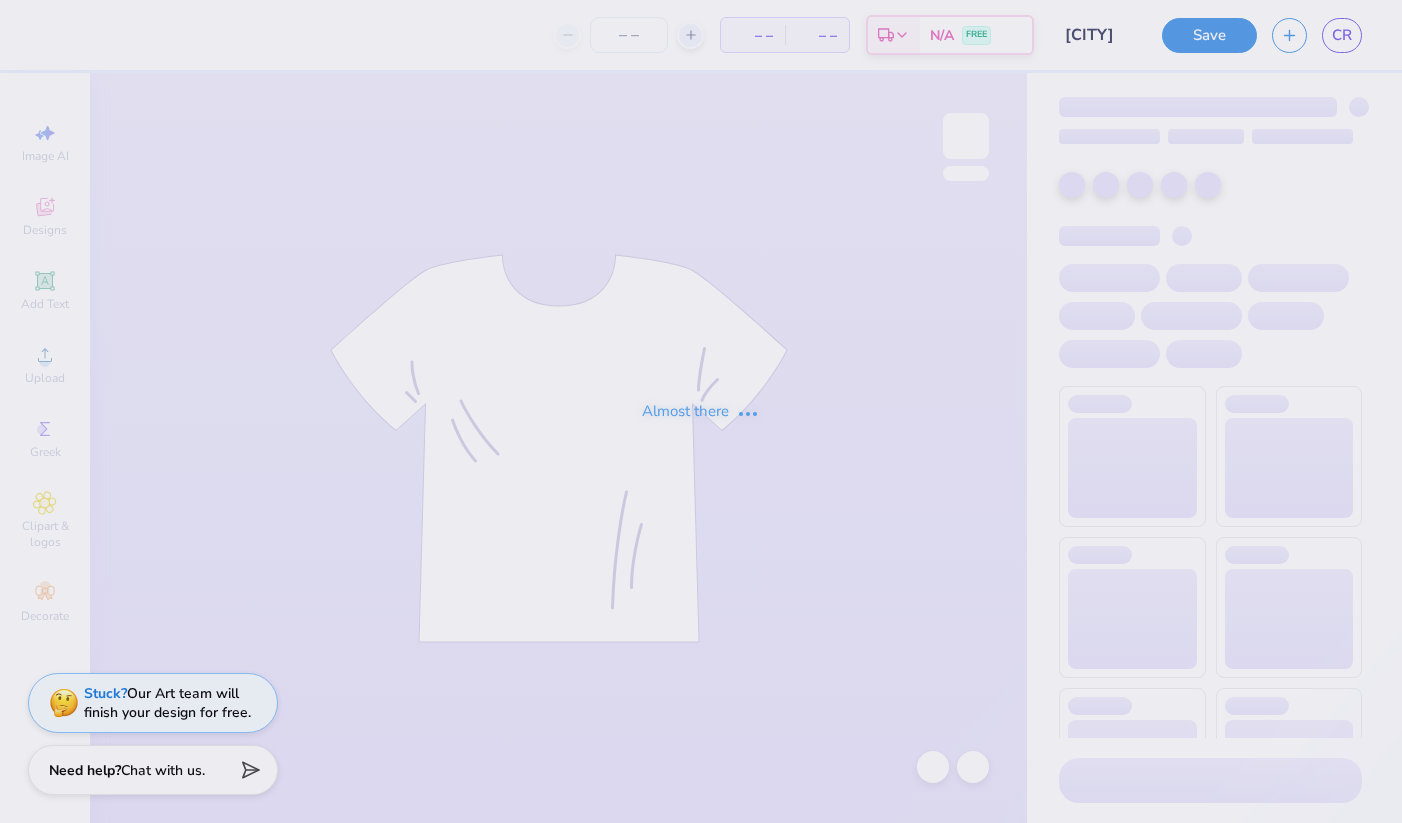 type on "12" 